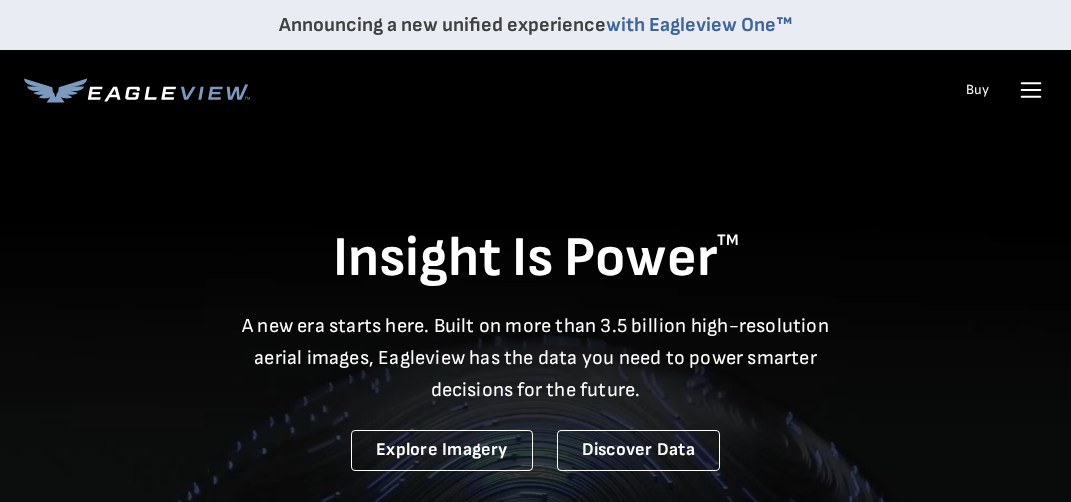 scroll, scrollTop: 0, scrollLeft: 0, axis: both 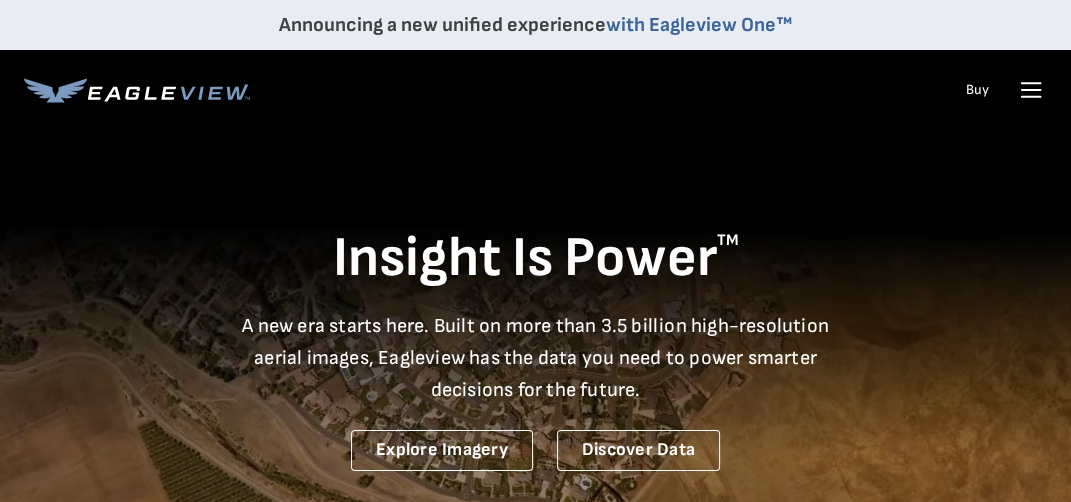 click 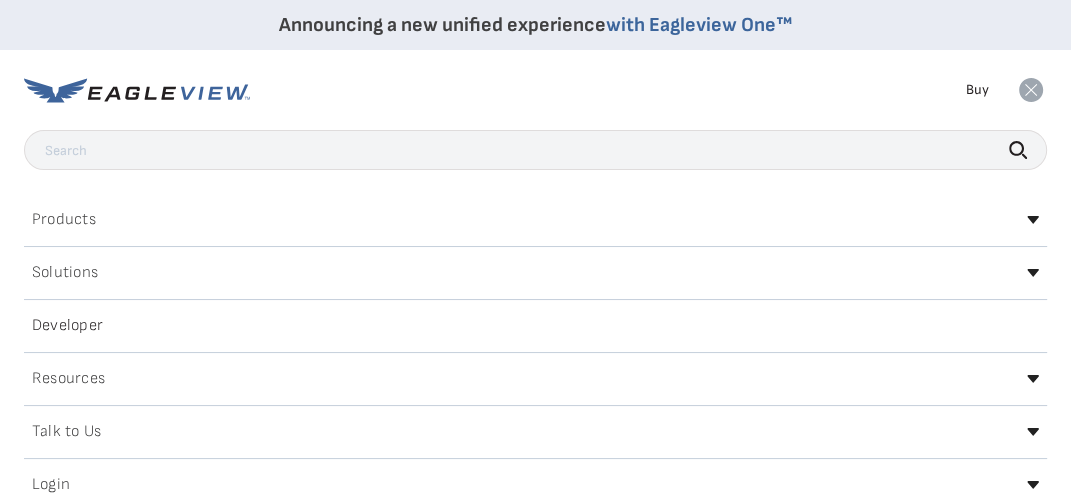 click 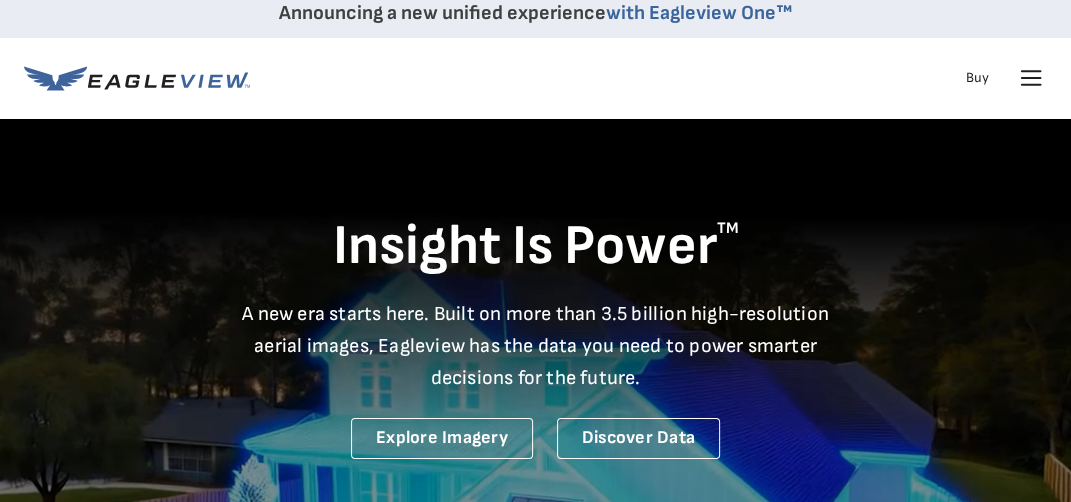 scroll, scrollTop: 0, scrollLeft: 0, axis: both 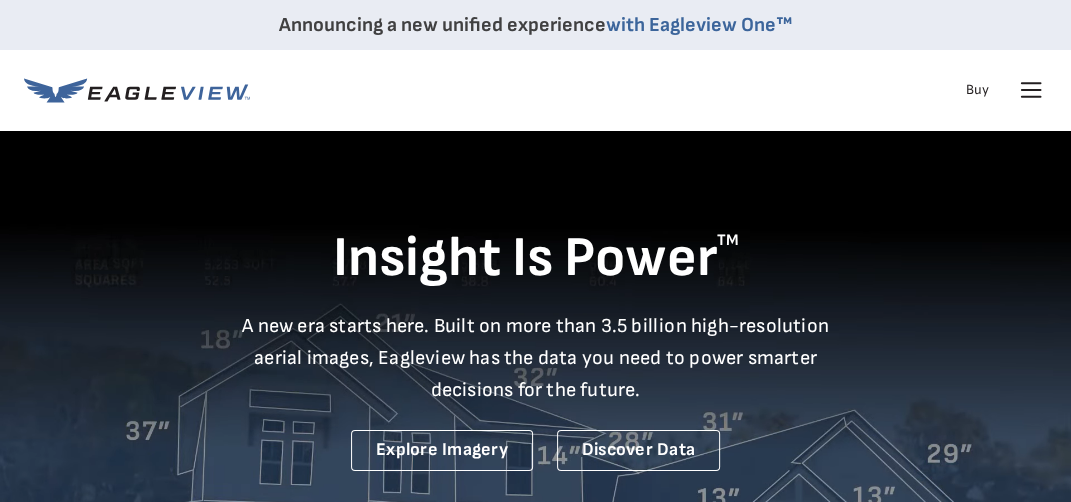 click 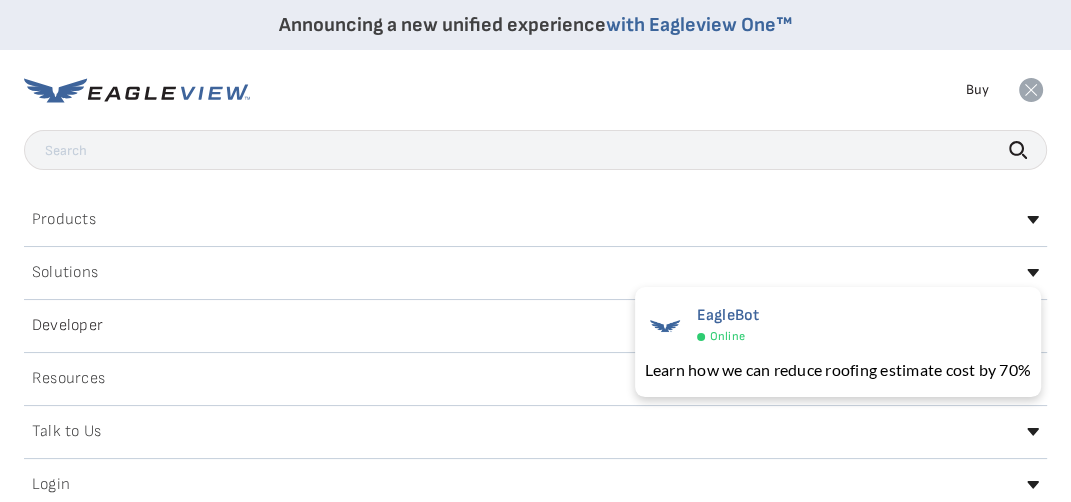 click on "Login" at bounding box center (535, 485) 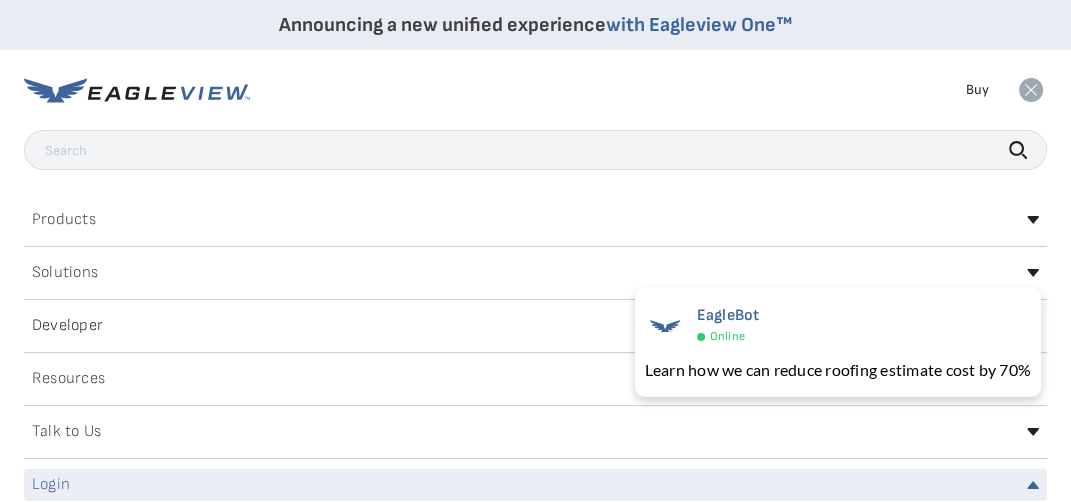 click on "Login" at bounding box center [51, 485] 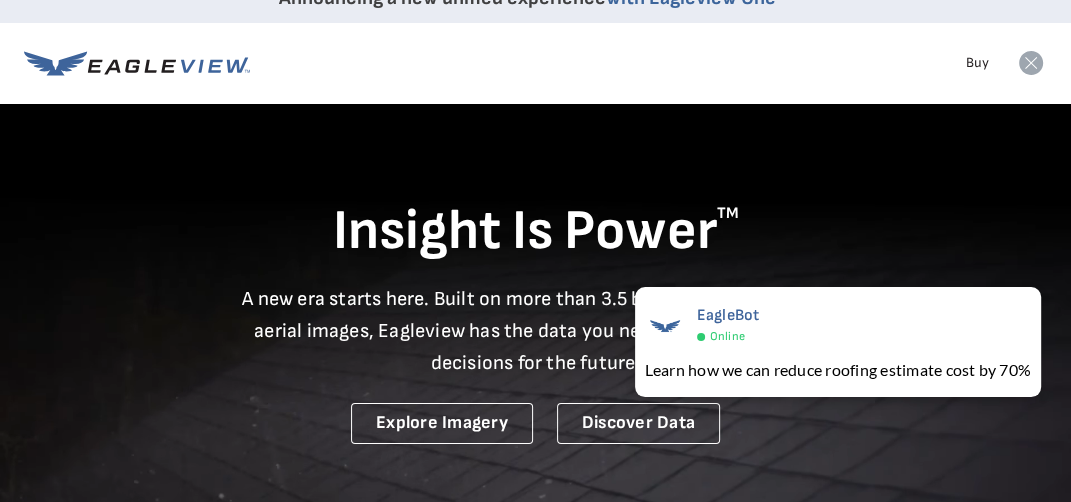 scroll, scrollTop: 0, scrollLeft: 0, axis: both 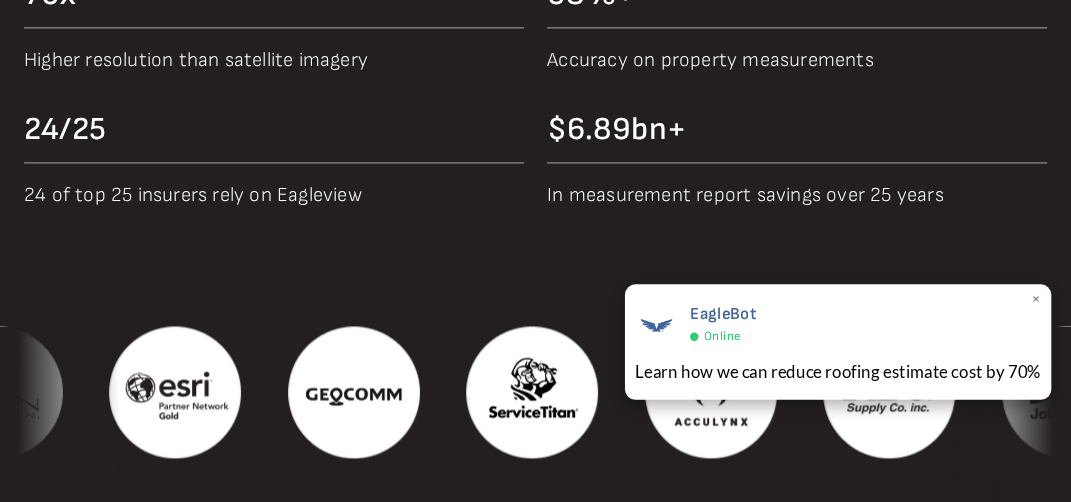 click on "×" at bounding box center (1035, 300) 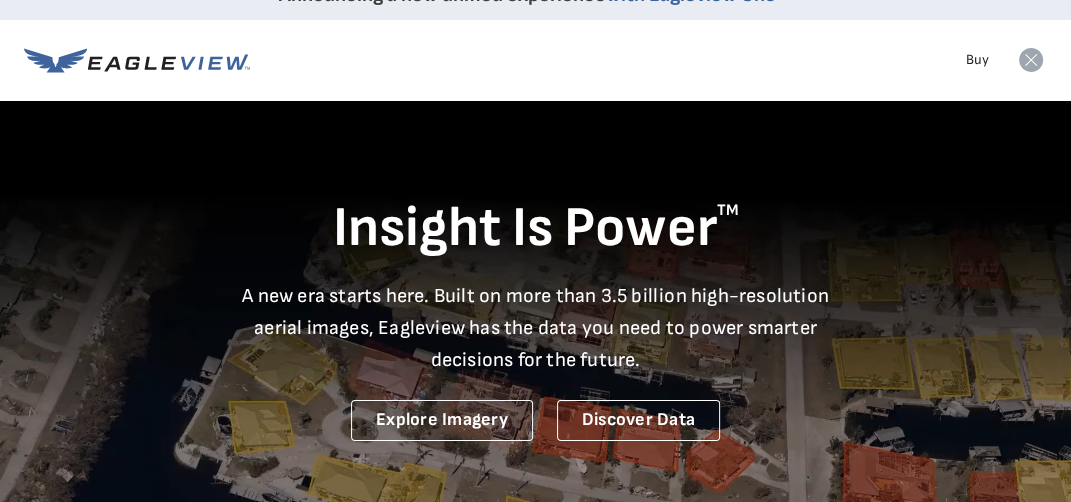 scroll, scrollTop: 0, scrollLeft: 0, axis: both 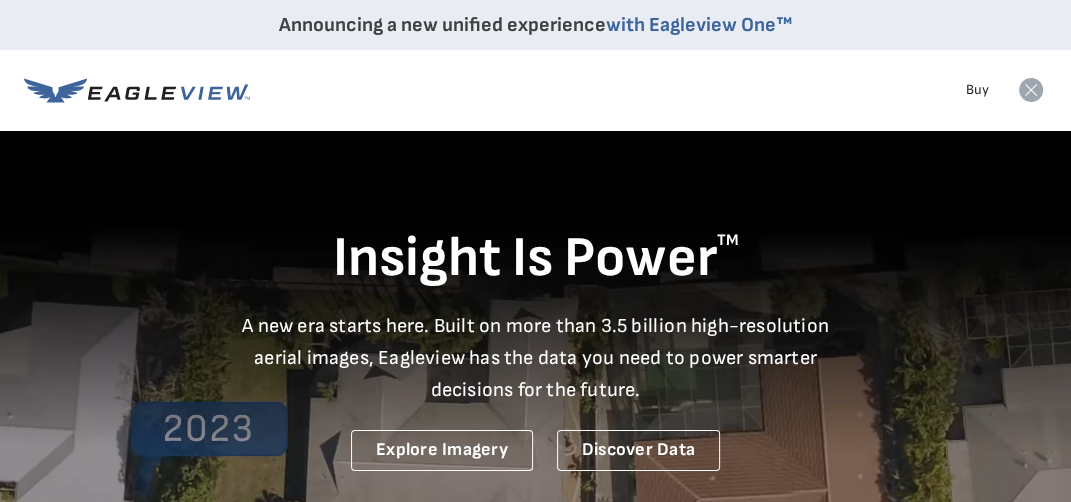 click 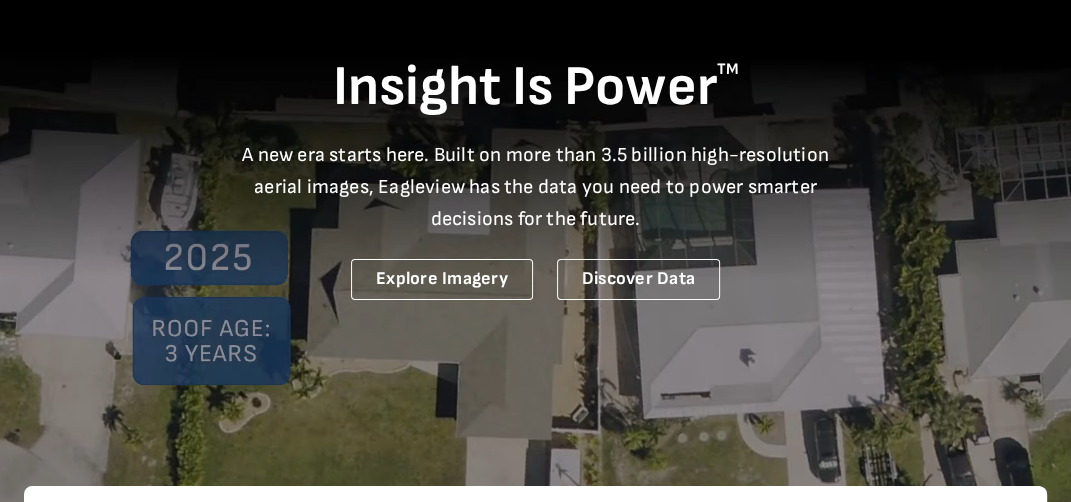 scroll, scrollTop: 0, scrollLeft: 0, axis: both 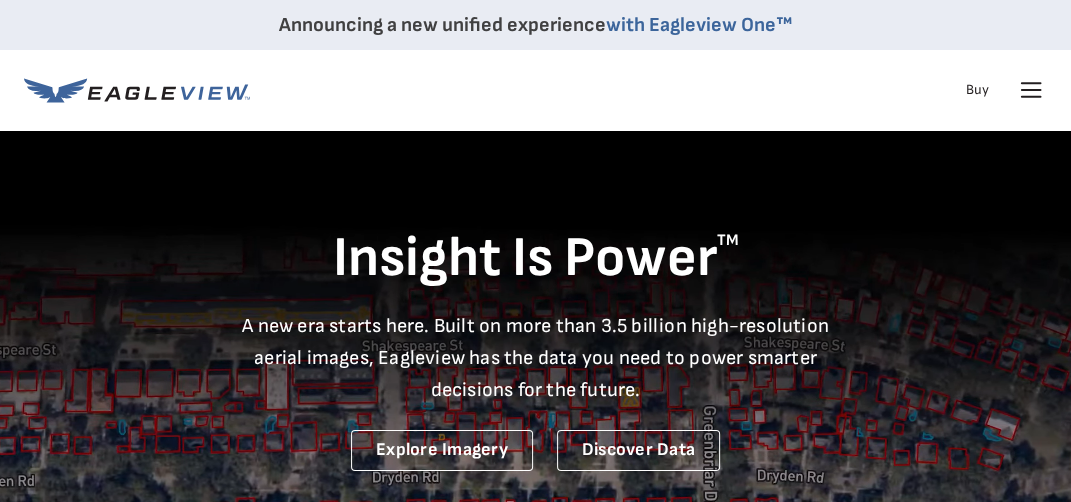 click 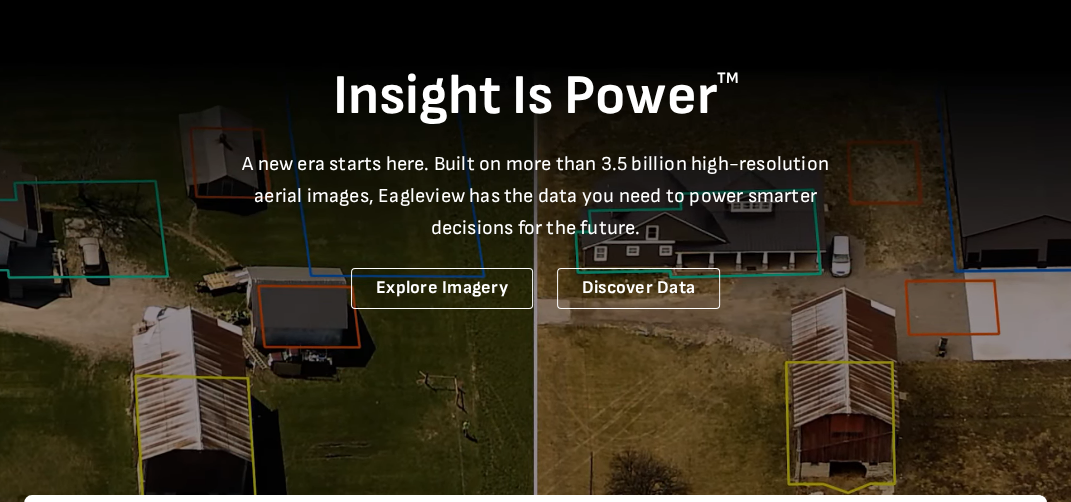 scroll, scrollTop: 0, scrollLeft: 0, axis: both 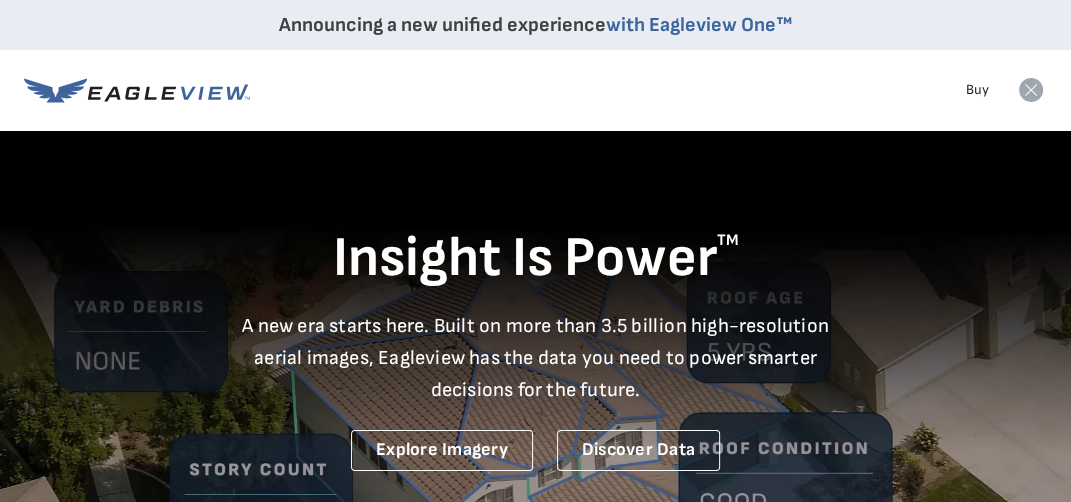 click 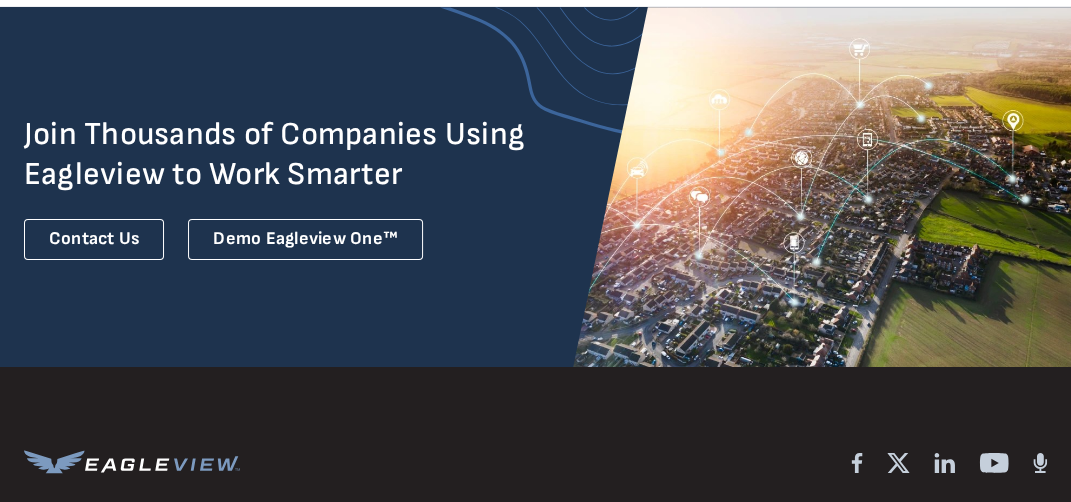 scroll, scrollTop: 5017, scrollLeft: 0, axis: vertical 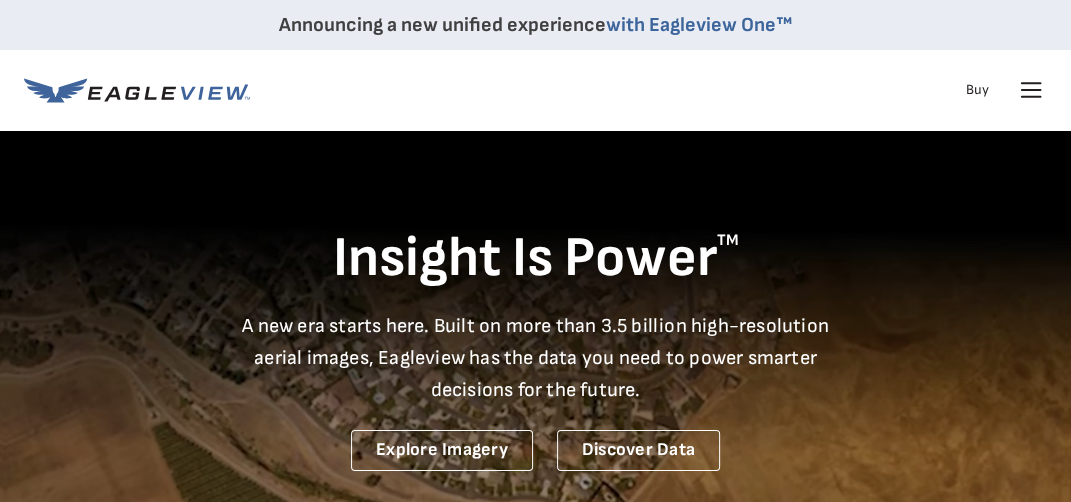 click 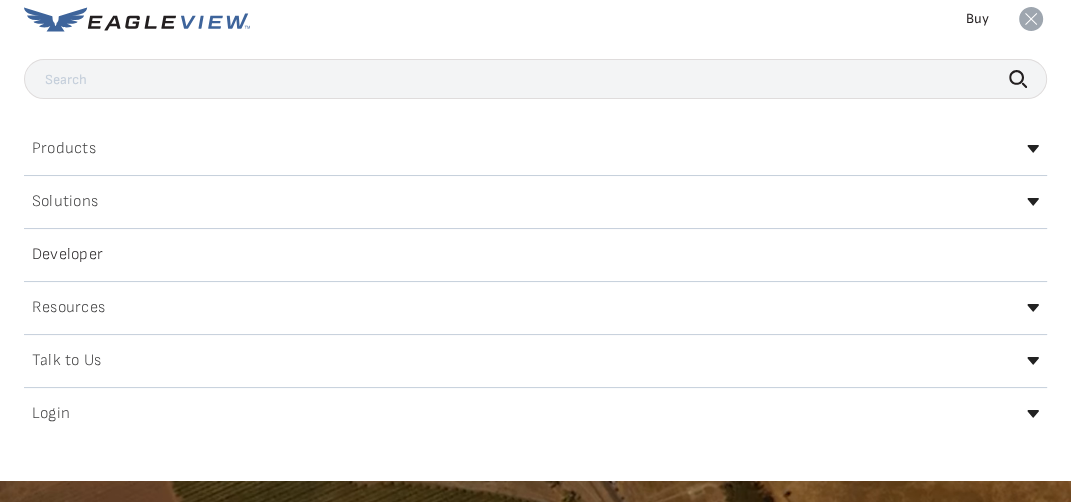 scroll, scrollTop: 100, scrollLeft: 0, axis: vertical 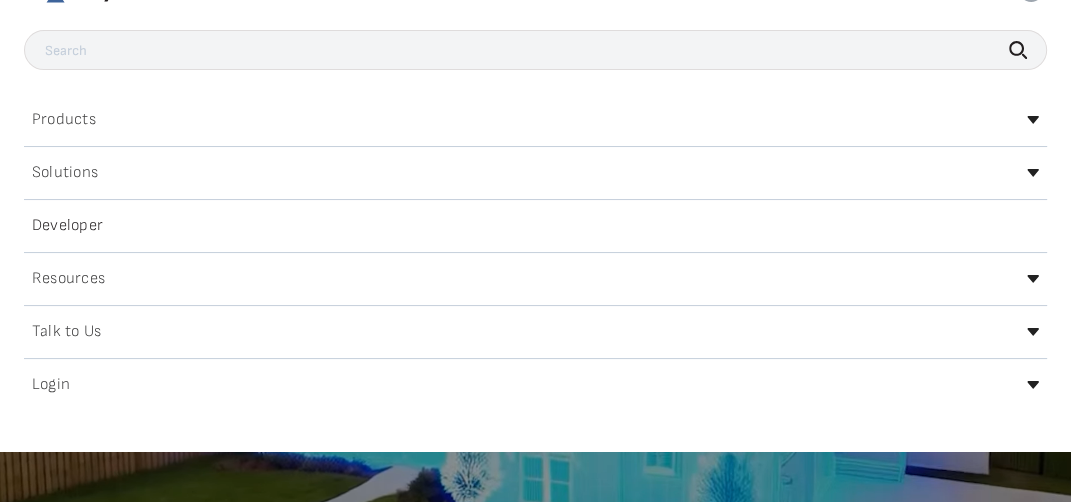 click on "Login" at bounding box center [51, 385] 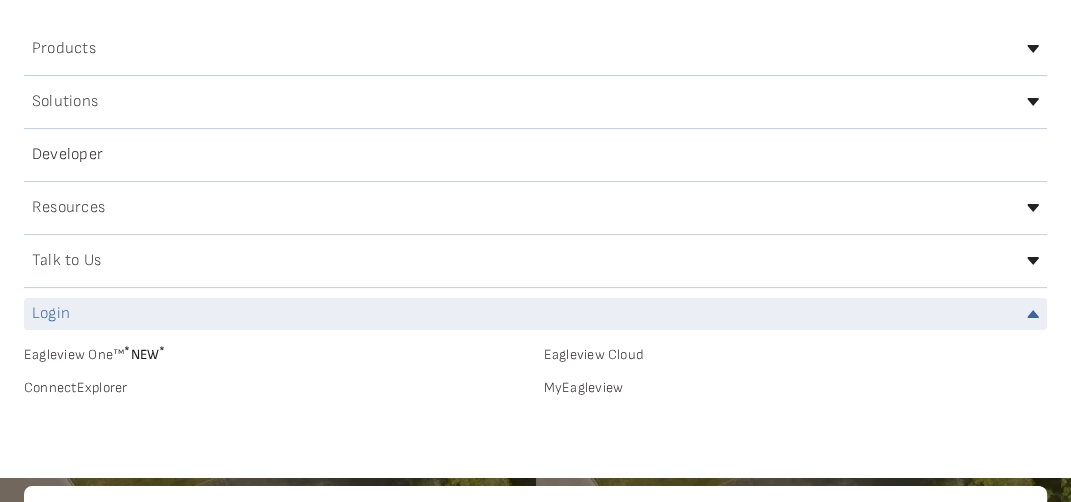 scroll, scrollTop: 200, scrollLeft: 0, axis: vertical 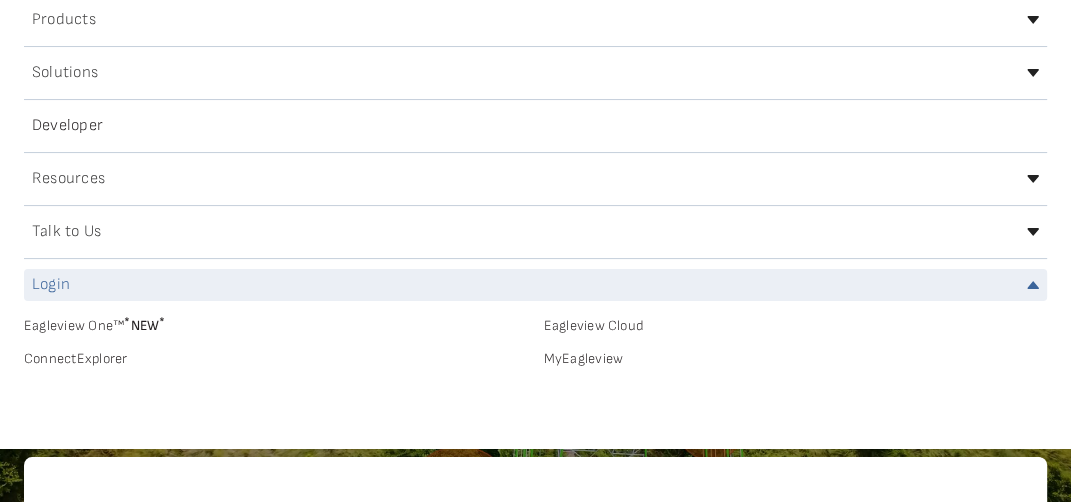 click on "MyEagleview" at bounding box center (796, 359) 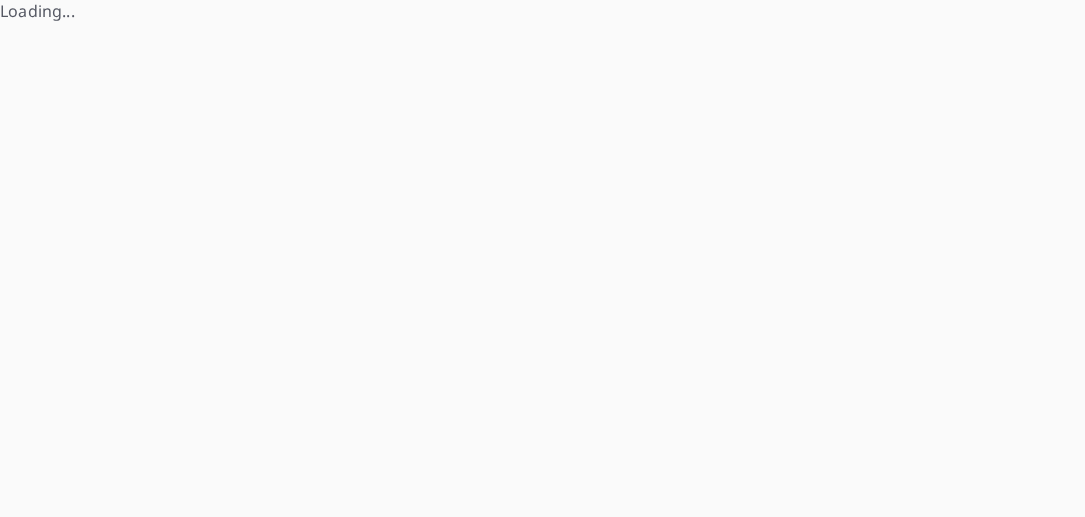 scroll, scrollTop: 0, scrollLeft: 0, axis: both 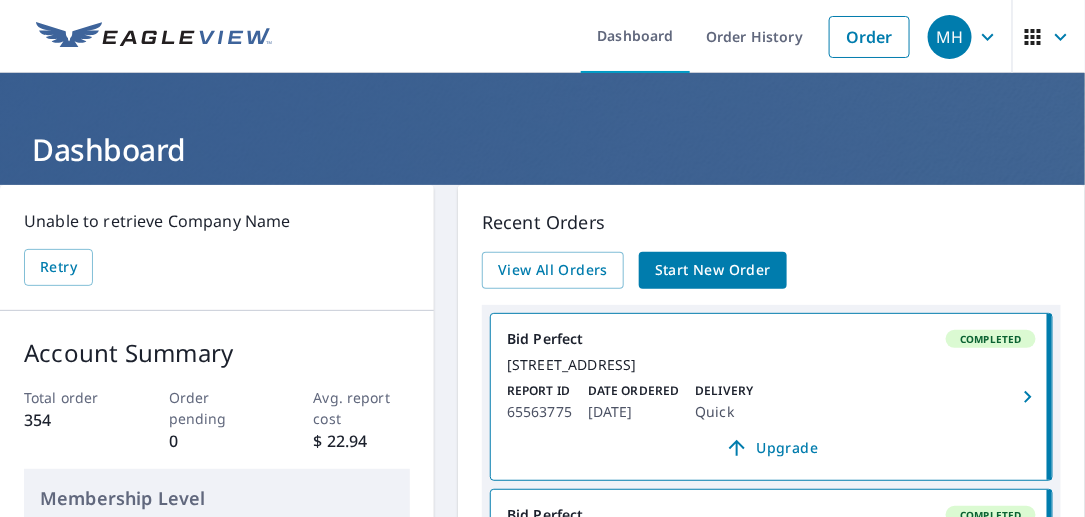 click on "Start New Order" at bounding box center (713, 270) 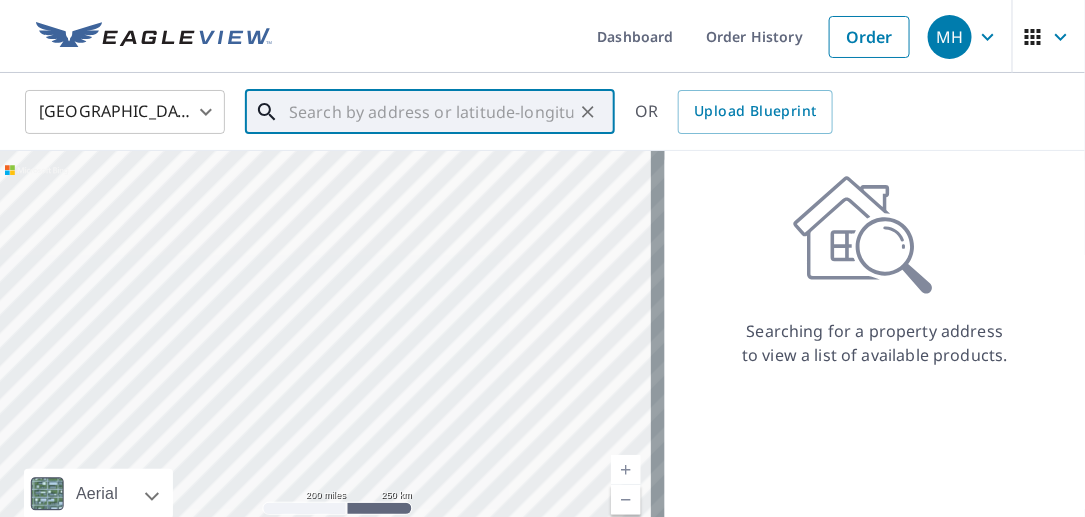 click at bounding box center (431, 112) 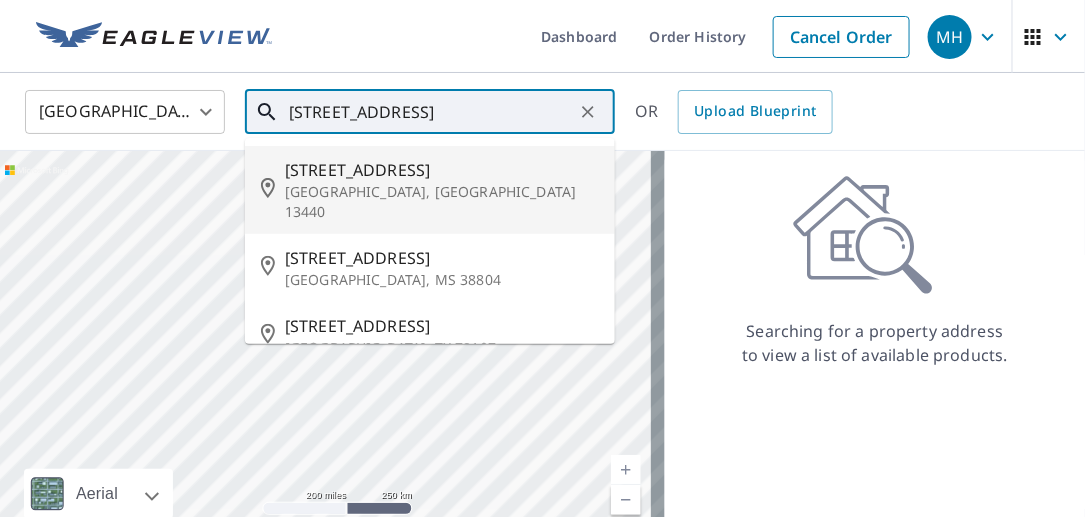 scroll, scrollTop: 80, scrollLeft: 0, axis: vertical 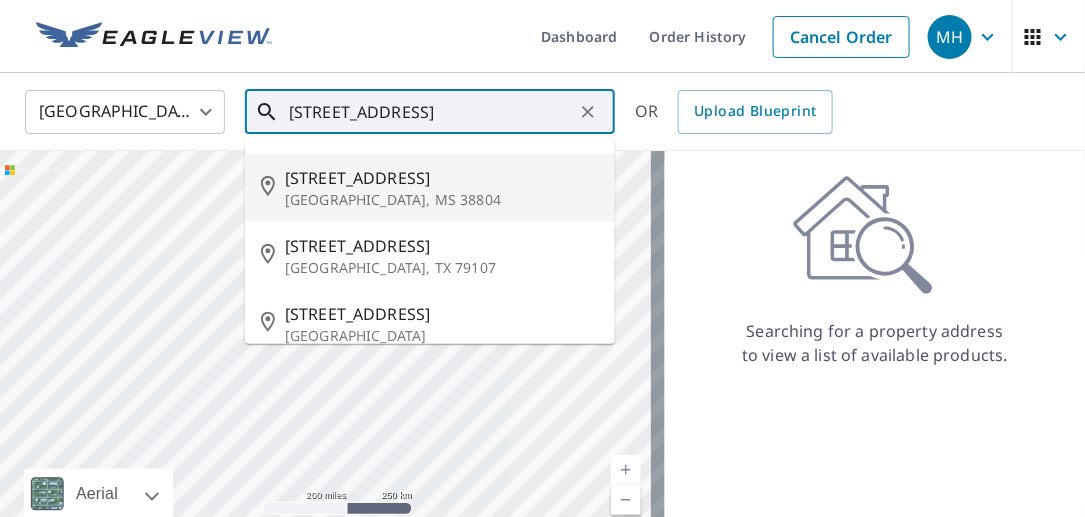 click on "1412 n madison st" at bounding box center [431, 112] 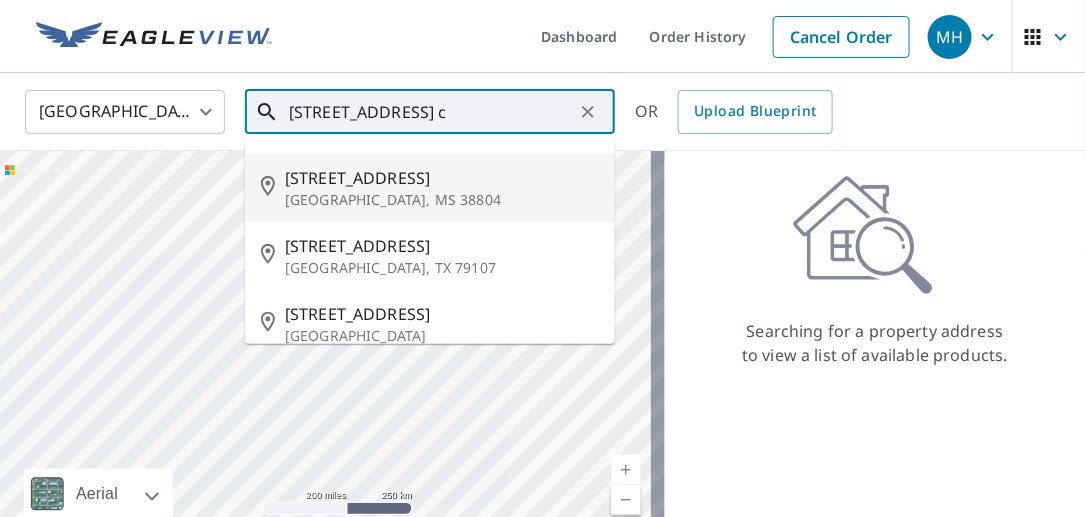 scroll, scrollTop: 0, scrollLeft: 0, axis: both 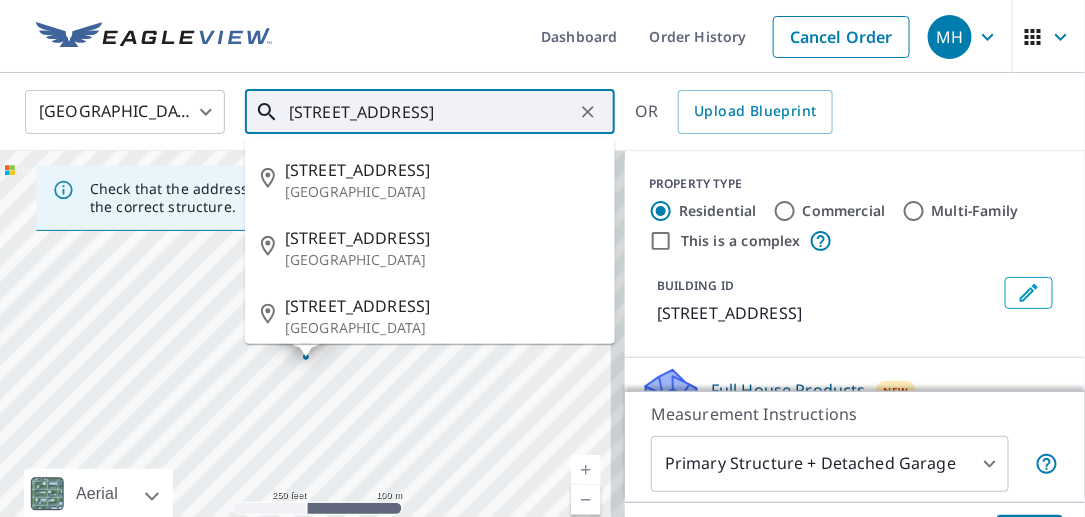 click on "1412 n madison st clearwater, fl" at bounding box center (431, 112) 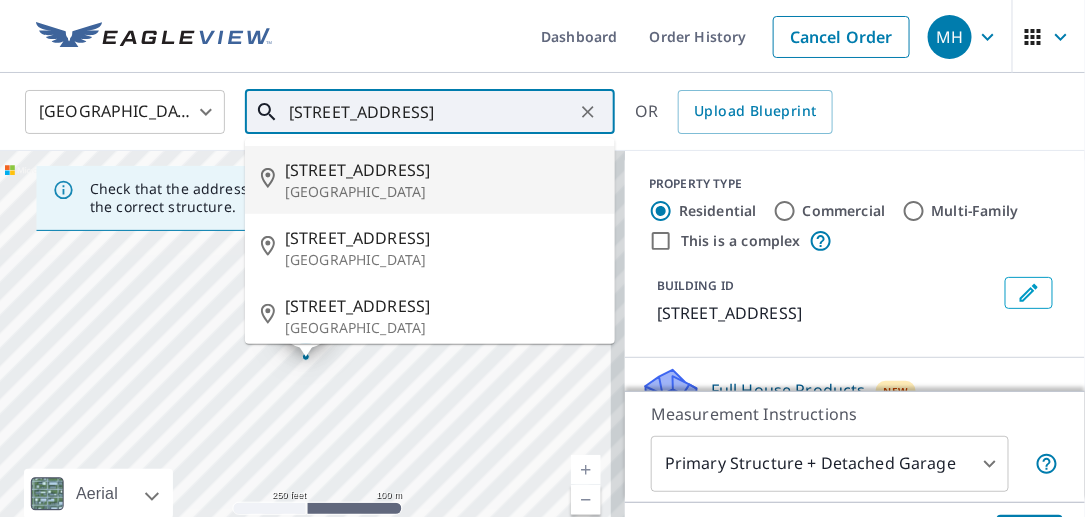 click on "Clearwater, FL 33755" at bounding box center [442, 192] 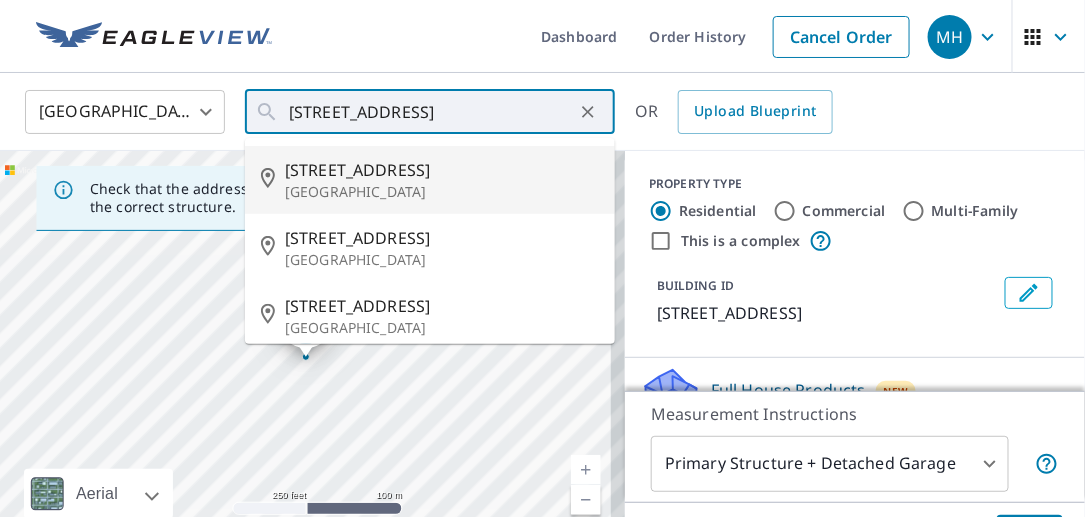 type on "1312 N Madison Ave Clearwater, FL 33755" 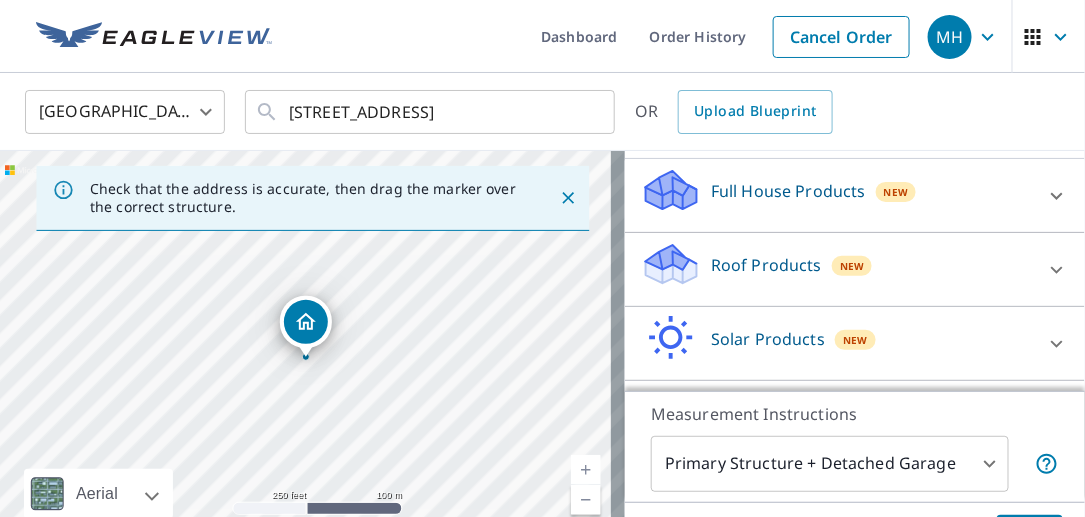scroll, scrollTop: 284, scrollLeft: 0, axis: vertical 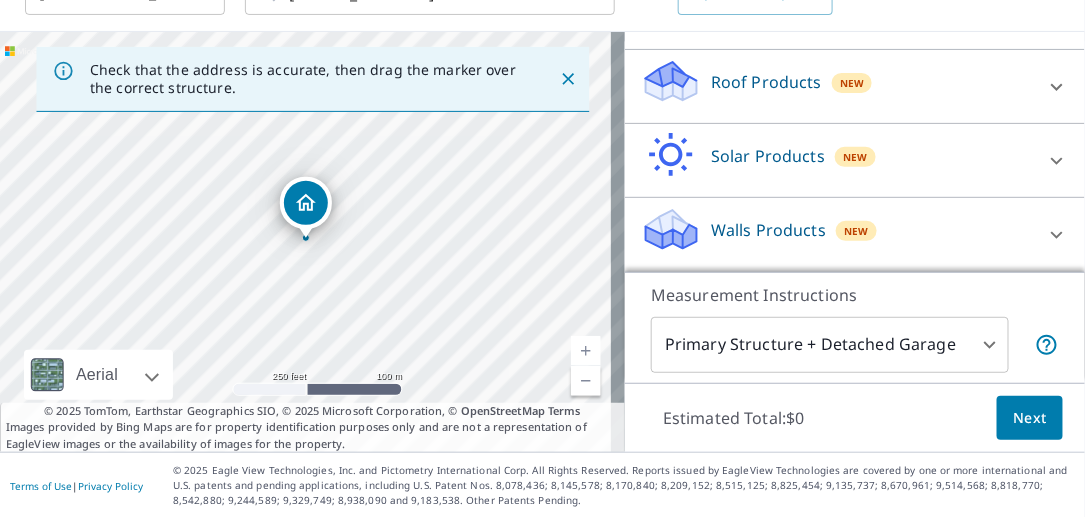 click on "Next" at bounding box center [1030, 418] 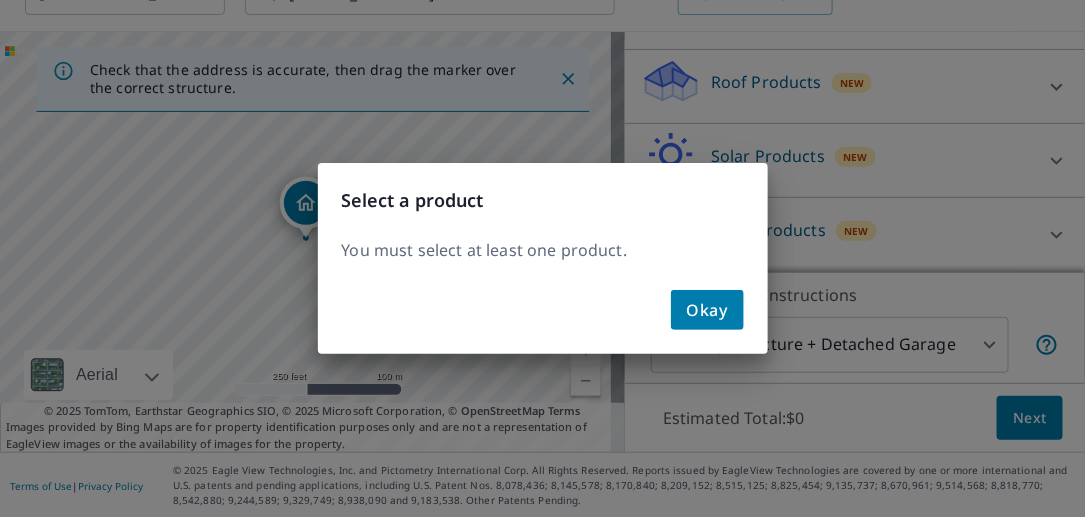 click on "Okay" at bounding box center [543, 318] 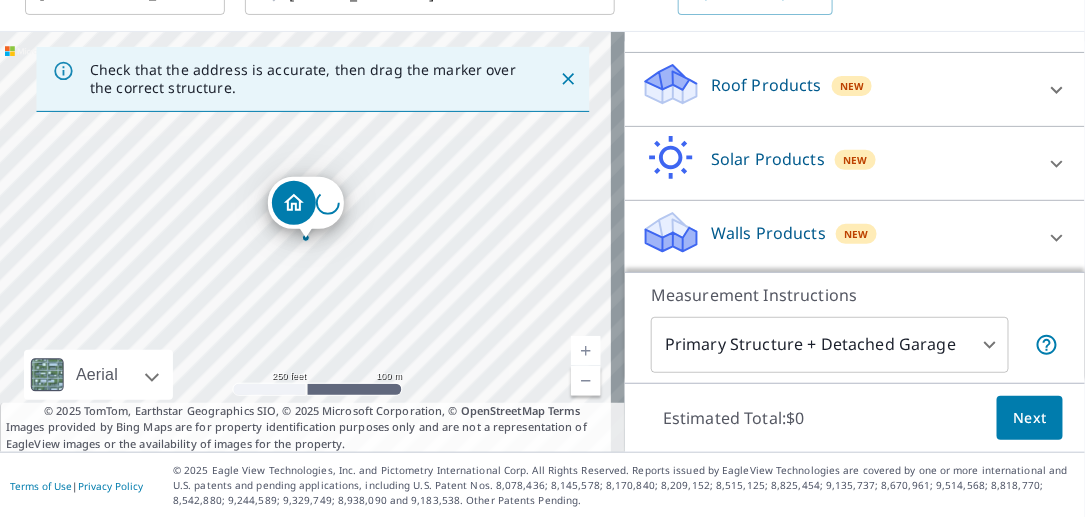 scroll, scrollTop: 284, scrollLeft: 0, axis: vertical 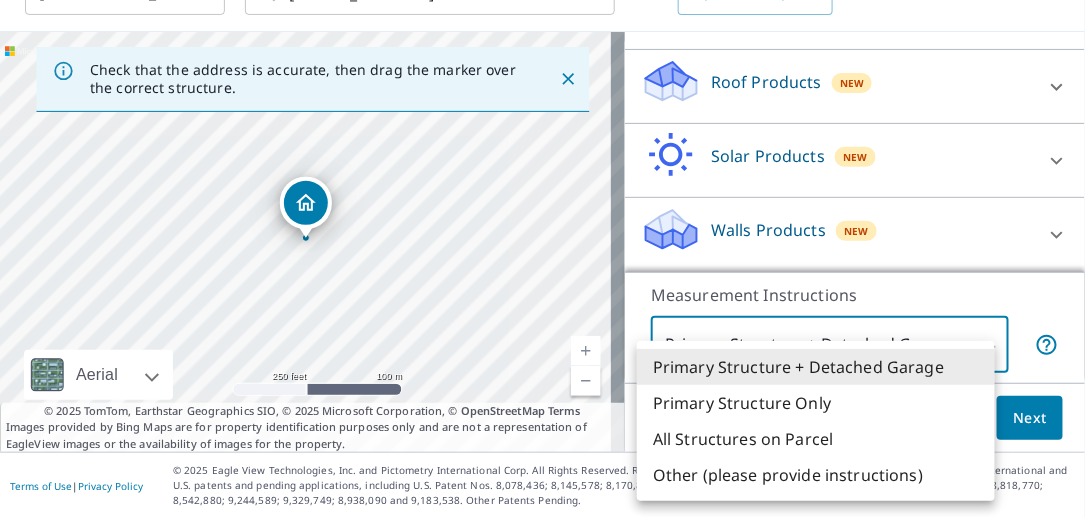 click on "MH MH
Dashboard Order History Cancel Order MH United States US ​ 1312 N Madison Ave Clearwater, FL 33755 ​ OR Upload Blueprint Check that the address is accurate, then drag the marker over the correct structure. 1312 N Madison Ave Clearwater, FL 33755 Aerial Road A standard road map Aerial A detailed look from above Labels Labels 250 feet 100 m © 2025 TomTom, © Vexcel Imaging, © 2025 Microsoft Corporation,  © OpenStreetMap Terms © 2025 TomTom, Earthstar Geographics SIO, © 2025 Microsoft Corporation, ©   OpenStreetMap   Terms Images provided by Bing Maps are for property identification purposes only and are not a representation of EagleView images or the availability of images for the property. PROPERTY TYPE Residential Commercial Multi-Family This is a complex BUILDING ID 1312 N Madison Ave, Clearwater, FL, 33755 Full House Products New Full House™ $105 Roof Products New Premium $32.75 - $87 QuickSquares™ $18 Gutter $13.75 Bid Perfect™ $18 Solar Products New Inform Essentials+ $63.25 1" at bounding box center [542, 258] 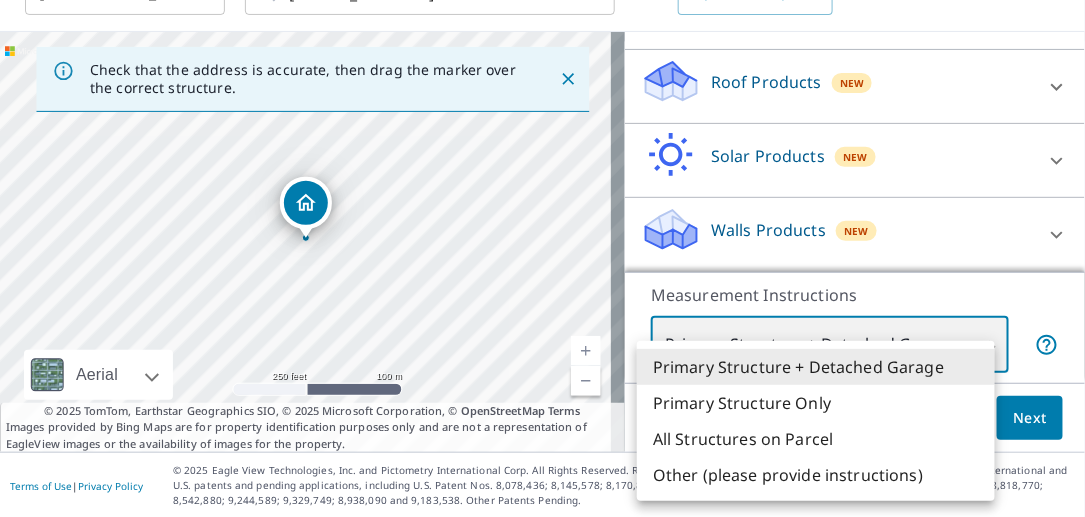 type on "2" 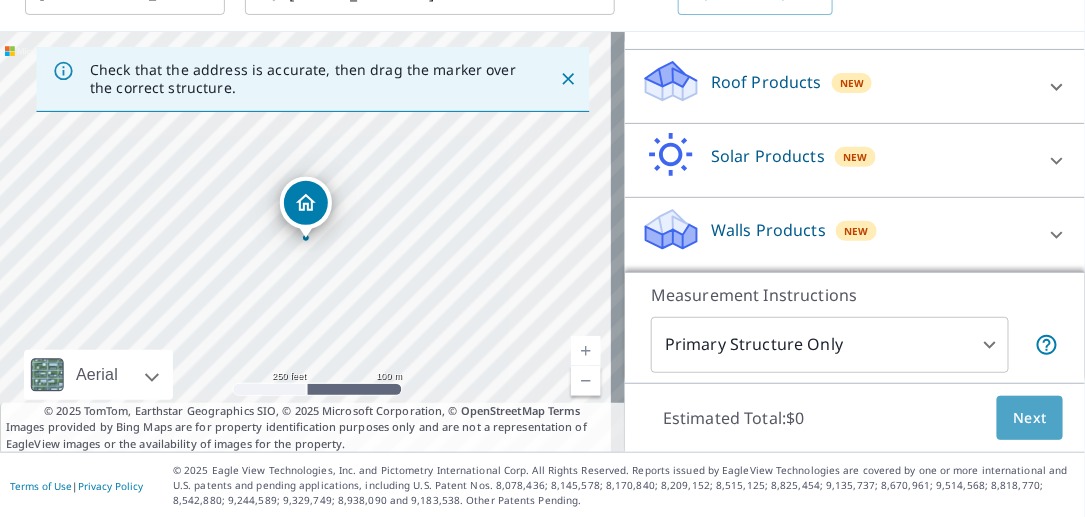 click on "Next" at bounding box center (1030, 418) 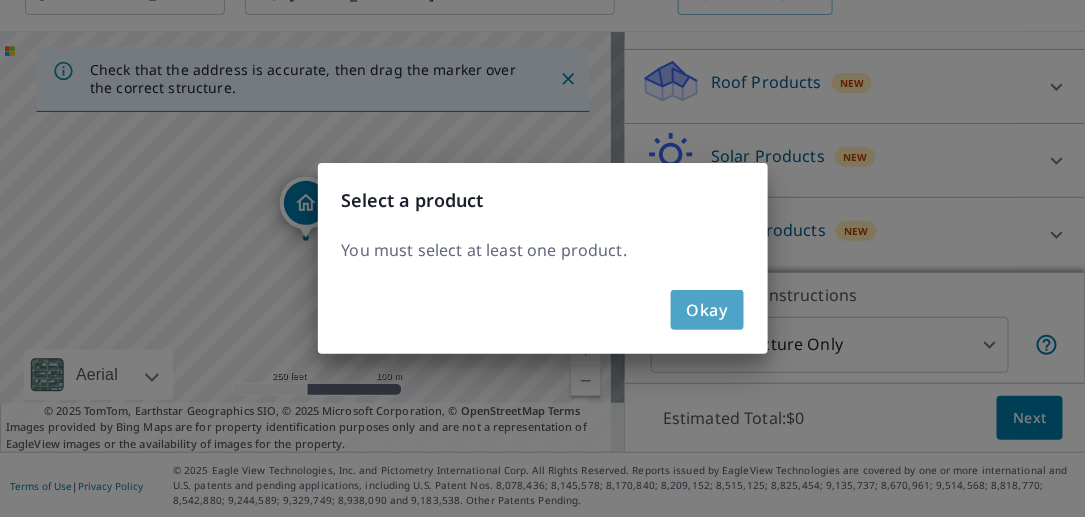click on "Okay" at bounding box center [707, 310] 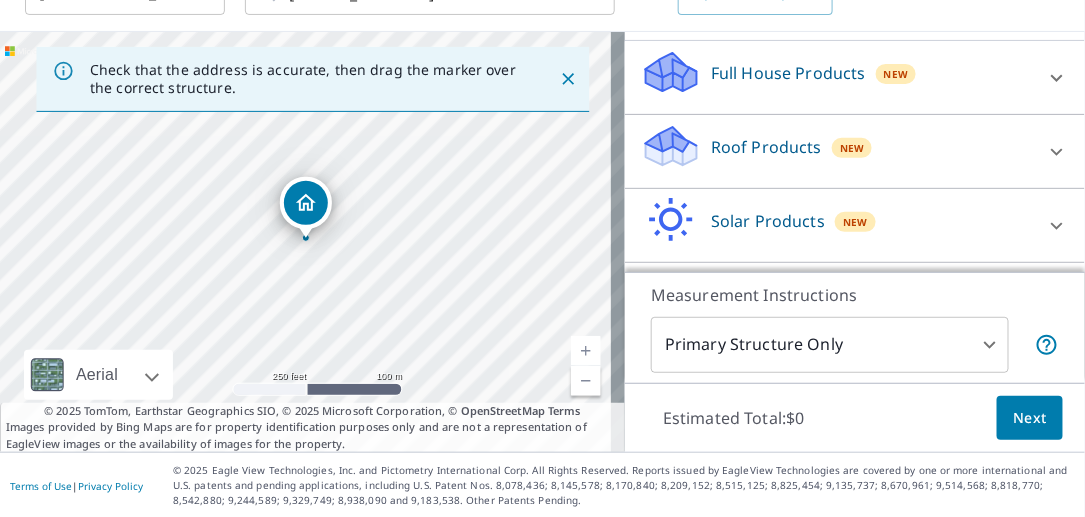 scroll, scrollTop: 200, scrollLeft: 0, axis: vertical 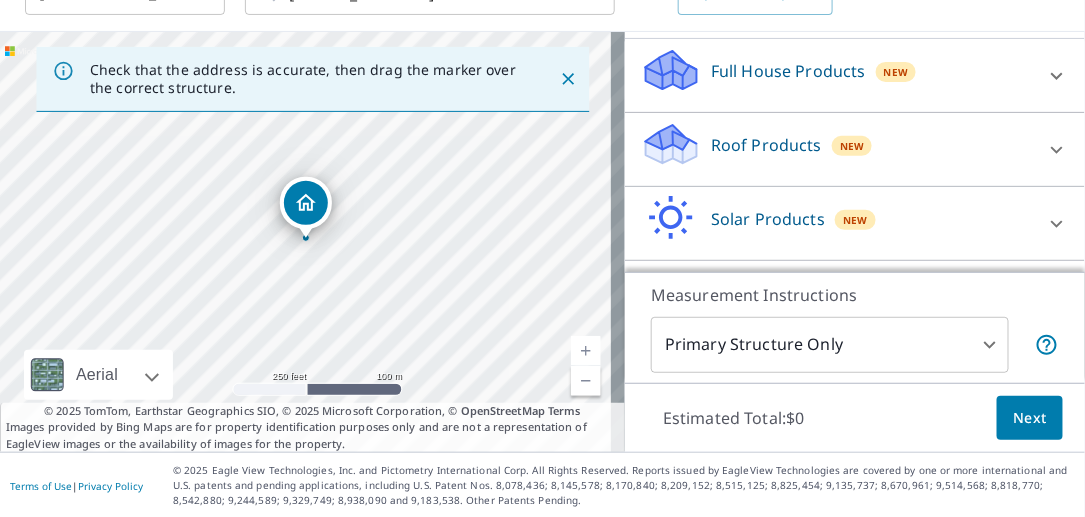 click on "Full House Products New" at bounding box center (837, 75) 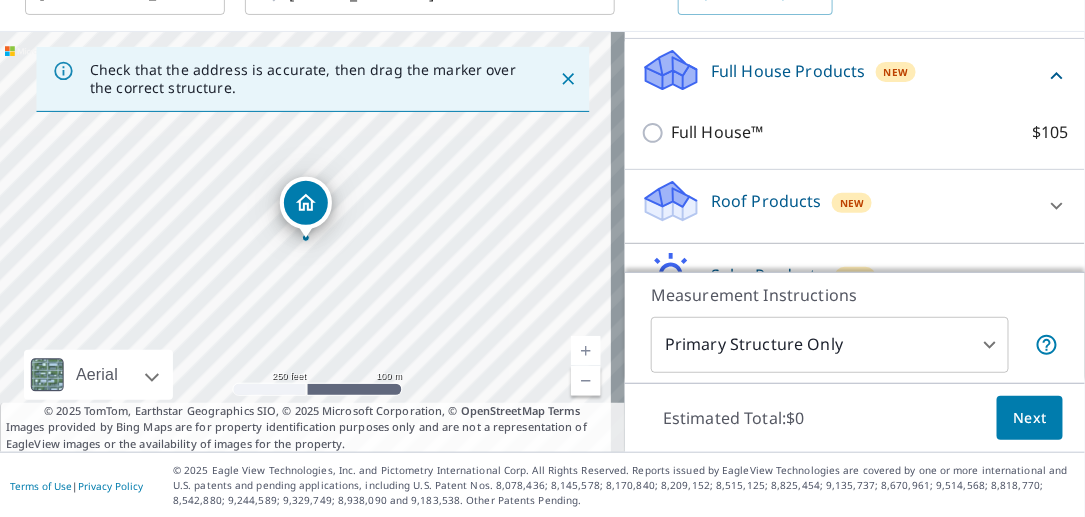 click on "Full House Products New" at bounding box center [843, 75] 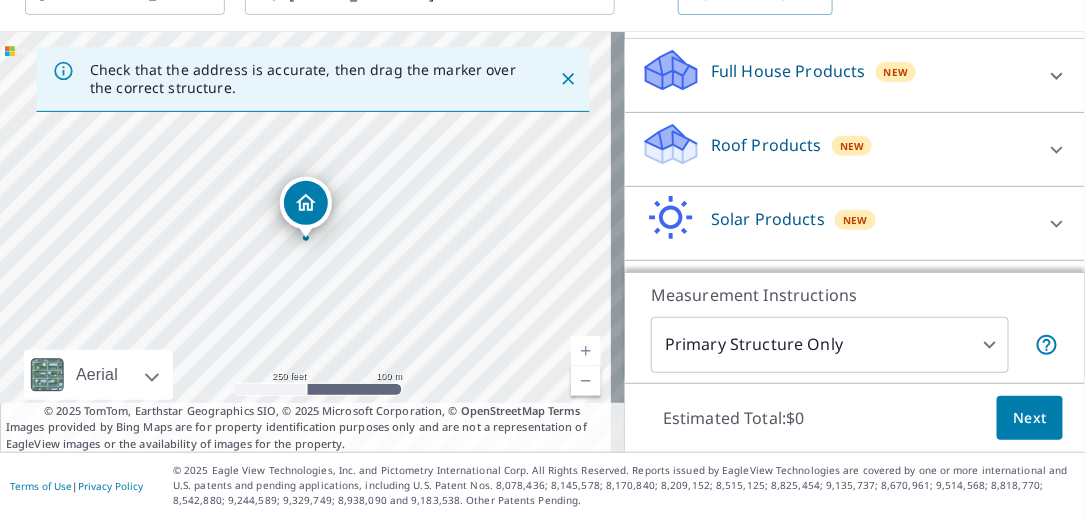 click on "Roof Products New" at bounding box center (837, 149) 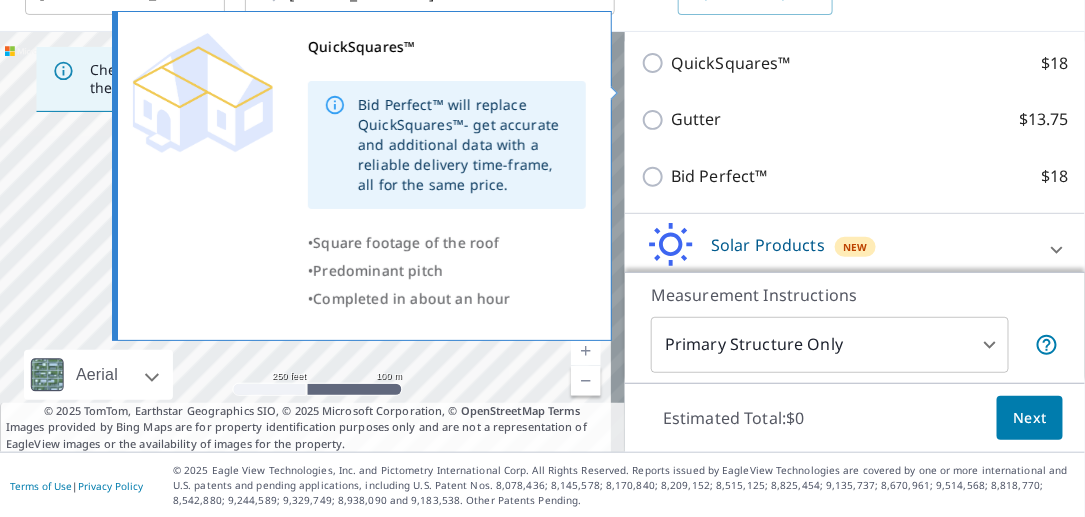 click on "QuickSquares™" at bounding box center (731, 63) 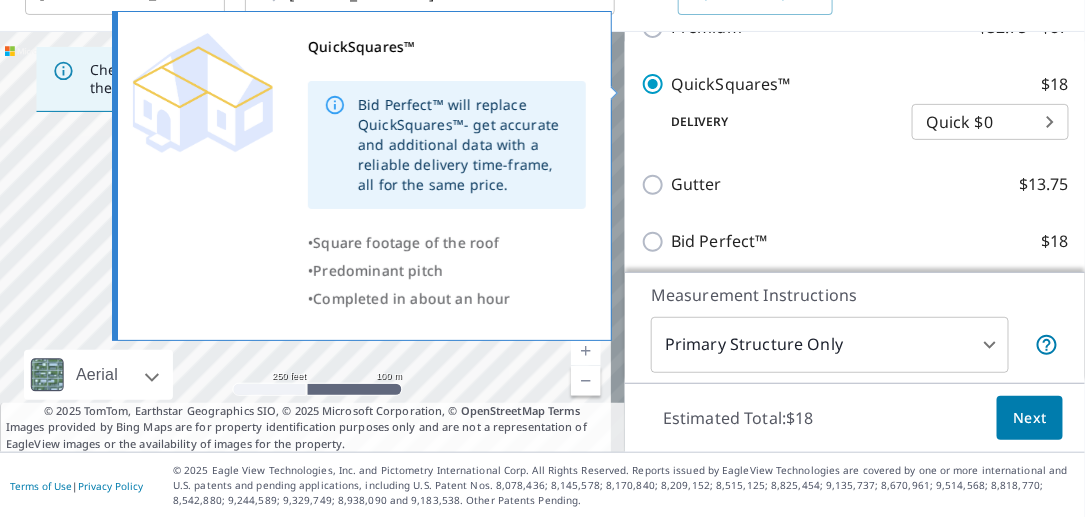 scroll, scrollTop: 421, scrollLeft: 0, axis: vertical 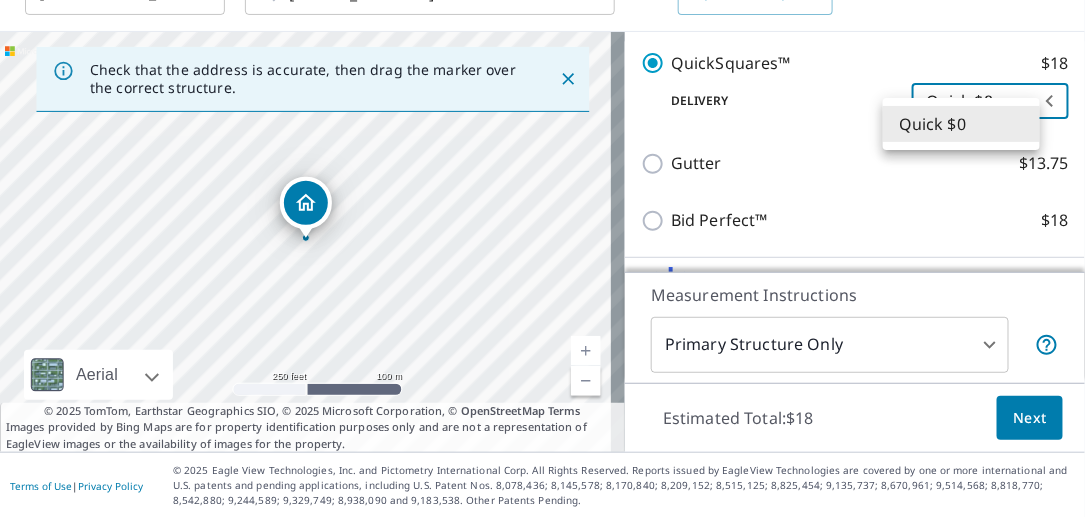 click on "MH MH
Dashboard Order History Cancel Order MH United States US ​ 1312 N Madison Ave Clearwater, FL 33755 ​ OR Upload Blueprint Check that the address is accurate, then drag the marker over the correct structure. 1312 N Madison Ave Clearwater, FL 33755 Aerial Road A standard road map Aerial A detailed look from above Labels Labels 250 feet 100 m © 2025 TomTom, © Vexcel Imaging, © 2025 Microsoft Corporation,  © OpenStreetMap Terms © 2025 TomTom, Earthstar Geographics SIO, © 2025 Microsoft Corporation, ©   OpenStreetMap   Terms Images provided by Bing Maps are for property identification purposes only and are not a representation of EagleView images or the availability of images for the property. PROPERTY TYPE Residential Commercial Multi-Family This is a complex BUILDING ID 1312 N Madison Ave, Clearwater, FL, 33755 Full House Products New Full House™ $105 Roof Products New QuickSquares™ with Quick Delivery Premium $32.75 - $87 QuickSquares™ $18 Delivery Quick $0 45 ​ Gutter $13.75 $18 2" at bounding box center (542, 258) 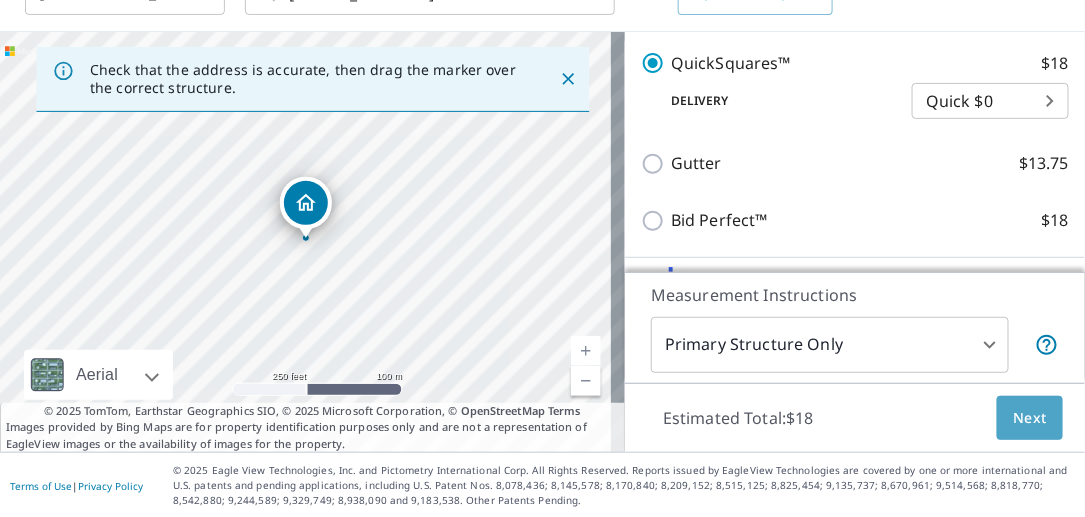 click on "Next" at bounding box center (1030, 418) 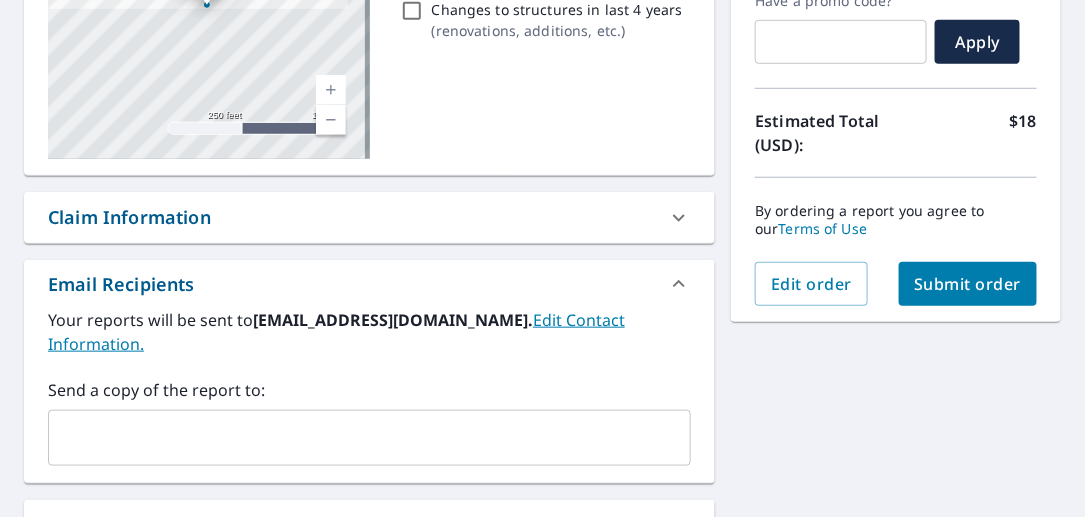 scroll, scrollTop: 400, scrollLeft: 0, axis: vertical 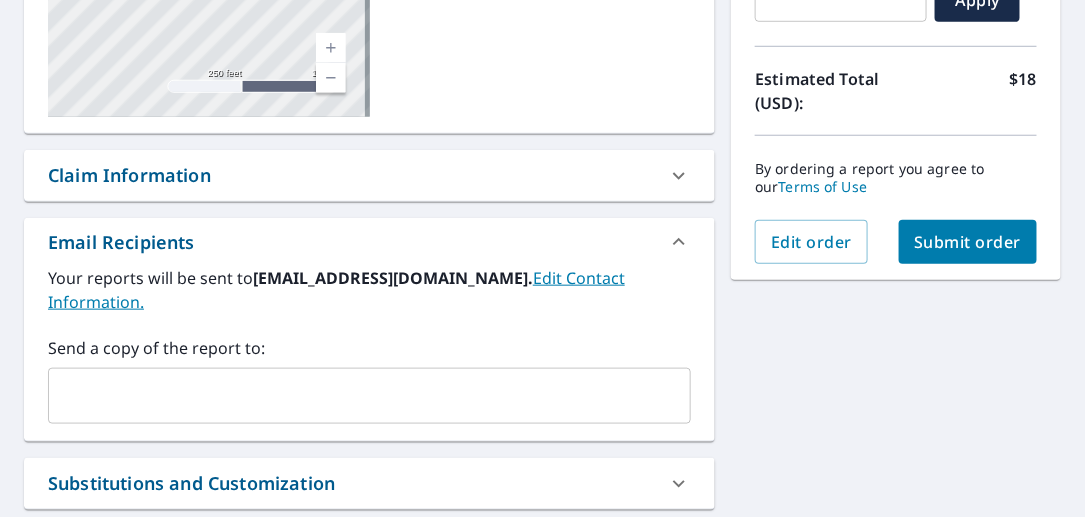 click on "Submit order" at bounding box center [968, 242] 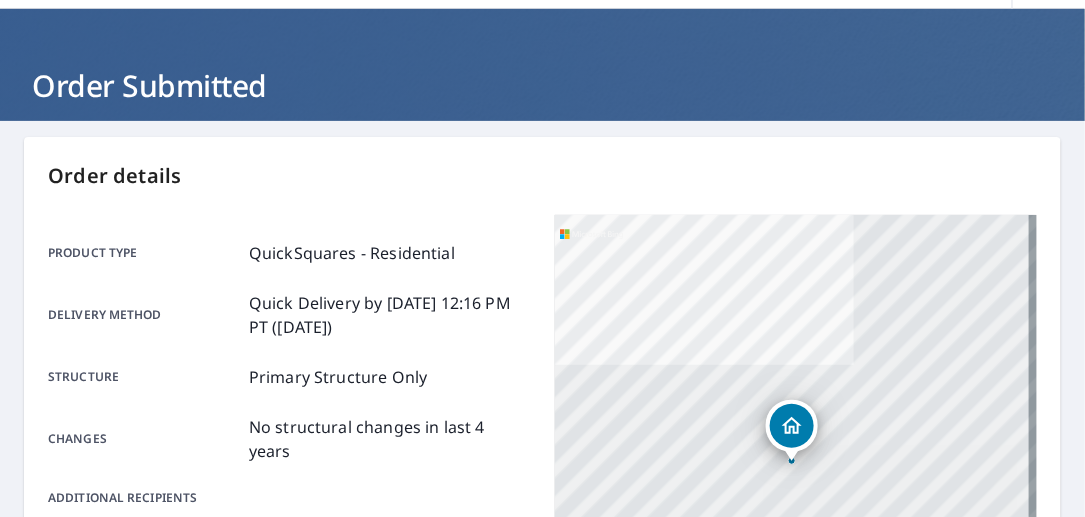 scroll, scrollTop: 0, scrollLeft: 0, axis: both 